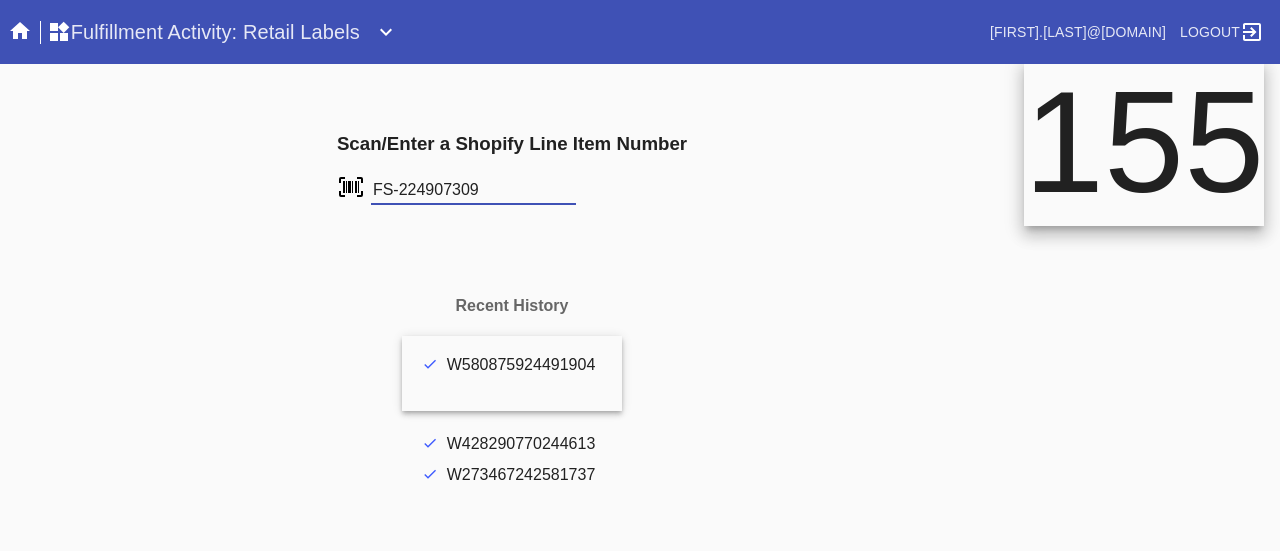 scroll, scrollTop: 0, scrollLeft: 0, axis: both 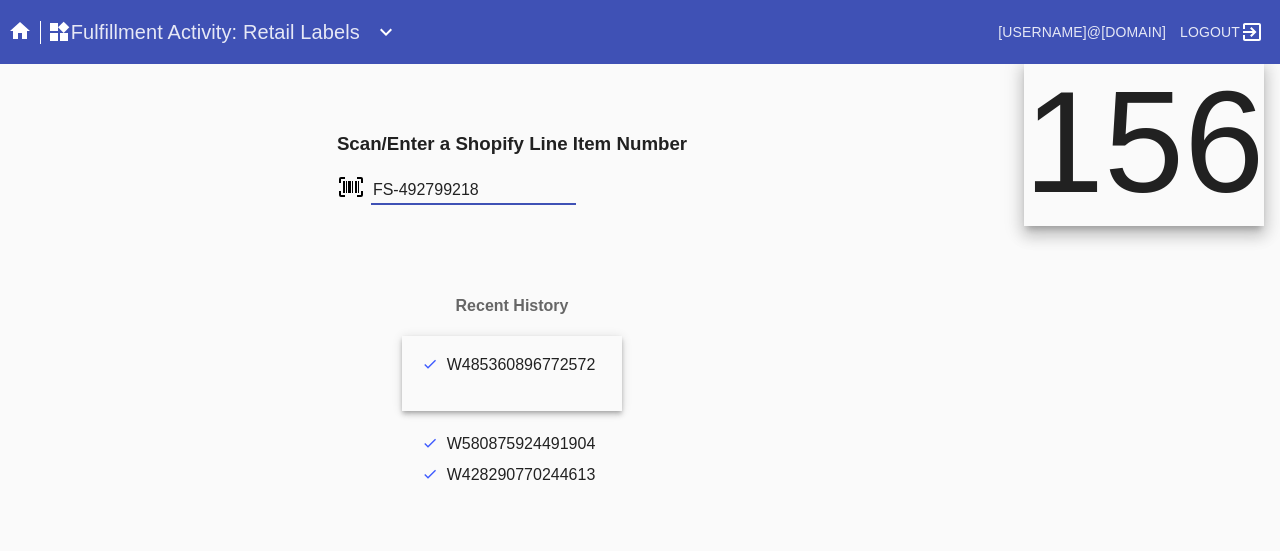 type on "FS-492799218" 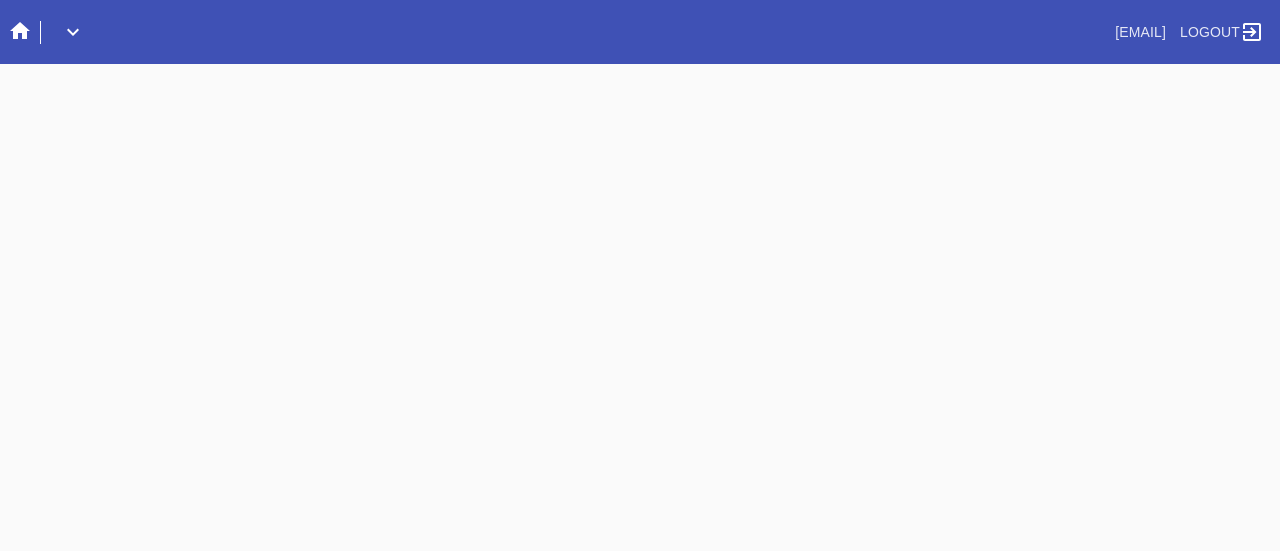 scroll, scrollTop: 0, scrollLeft: 0, axis: both 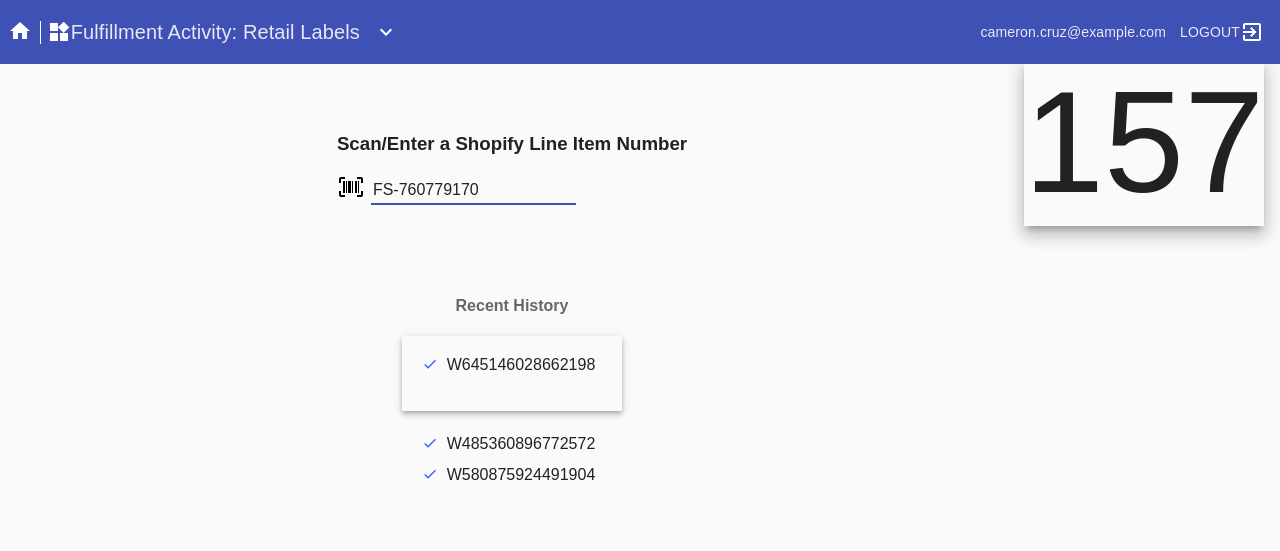 type on "FS-760779170" 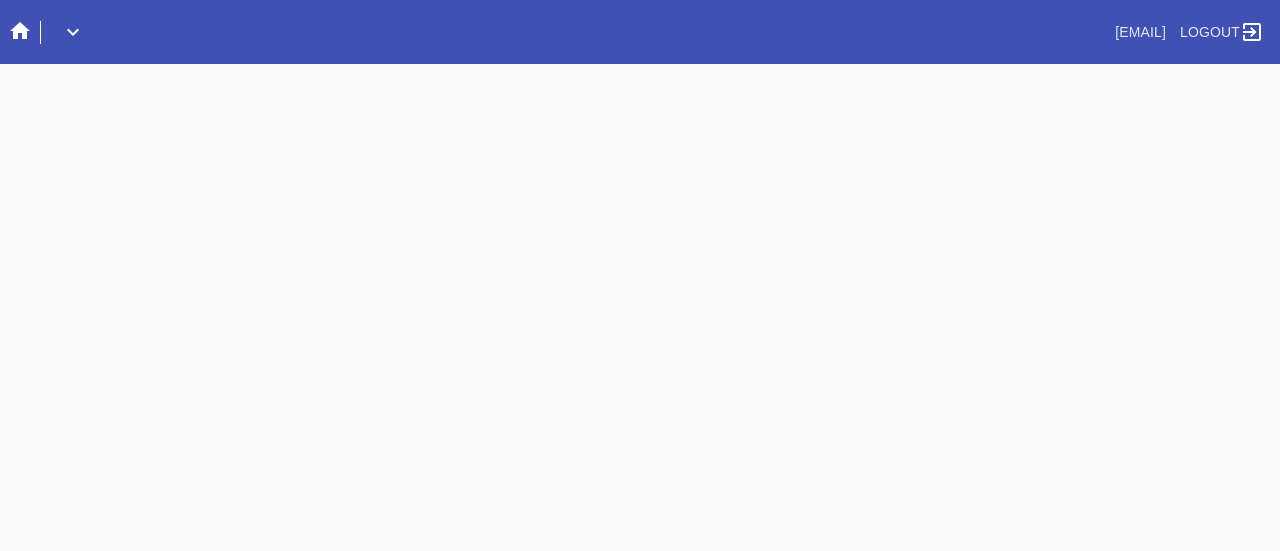scroll, scrollTop: 0, scrollLeft: 0, axis: both 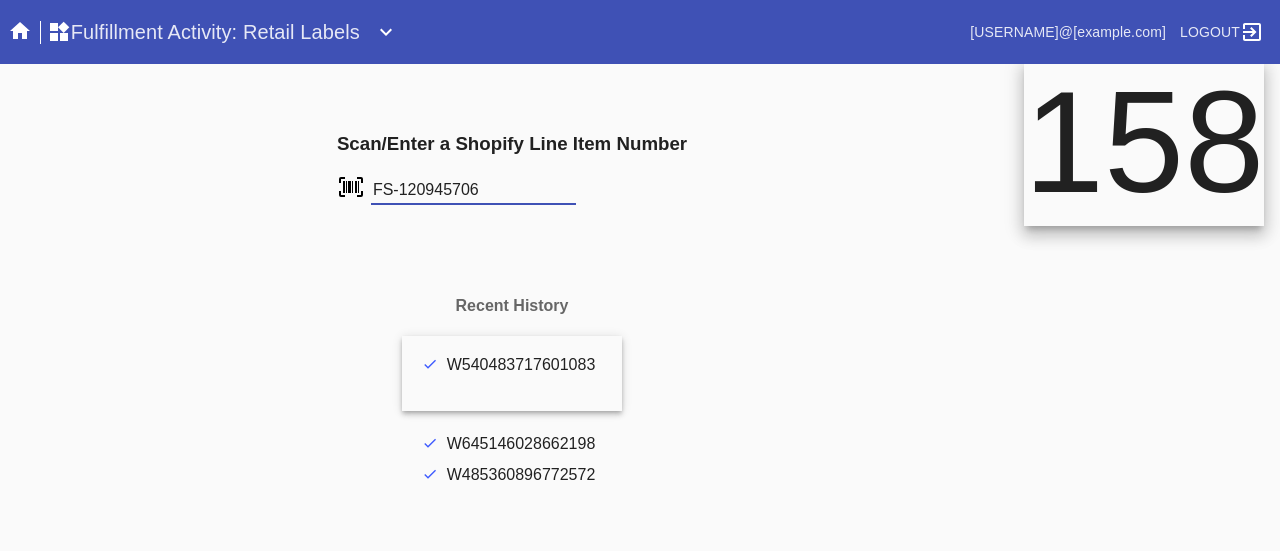 type on "FS-120945706" 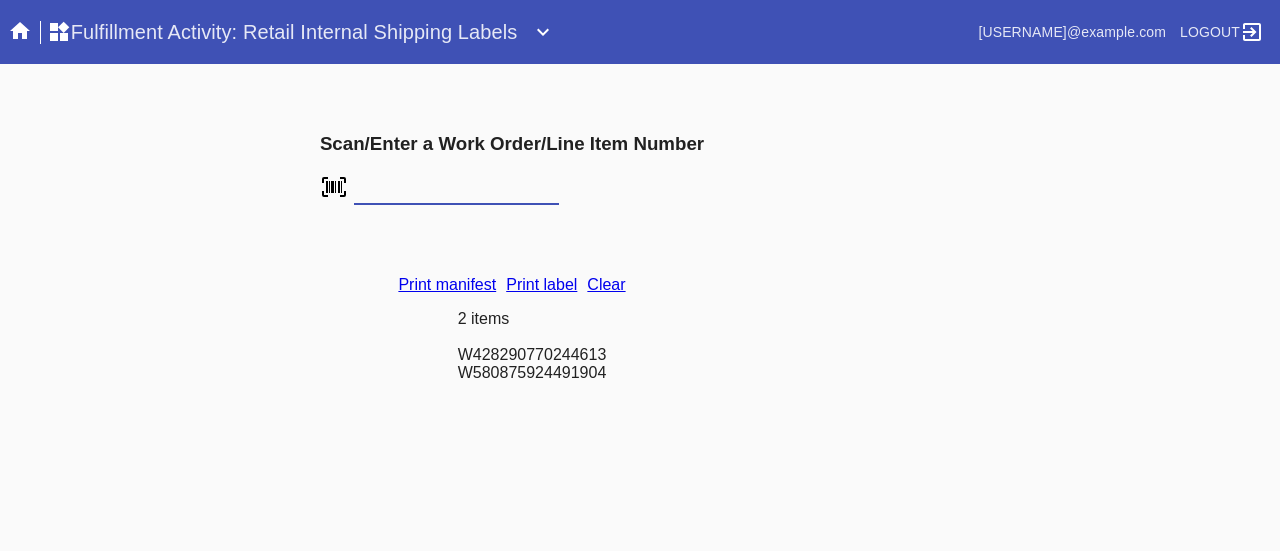 scroll, scrollTop: 0, scrollLeft: 0, axis: both 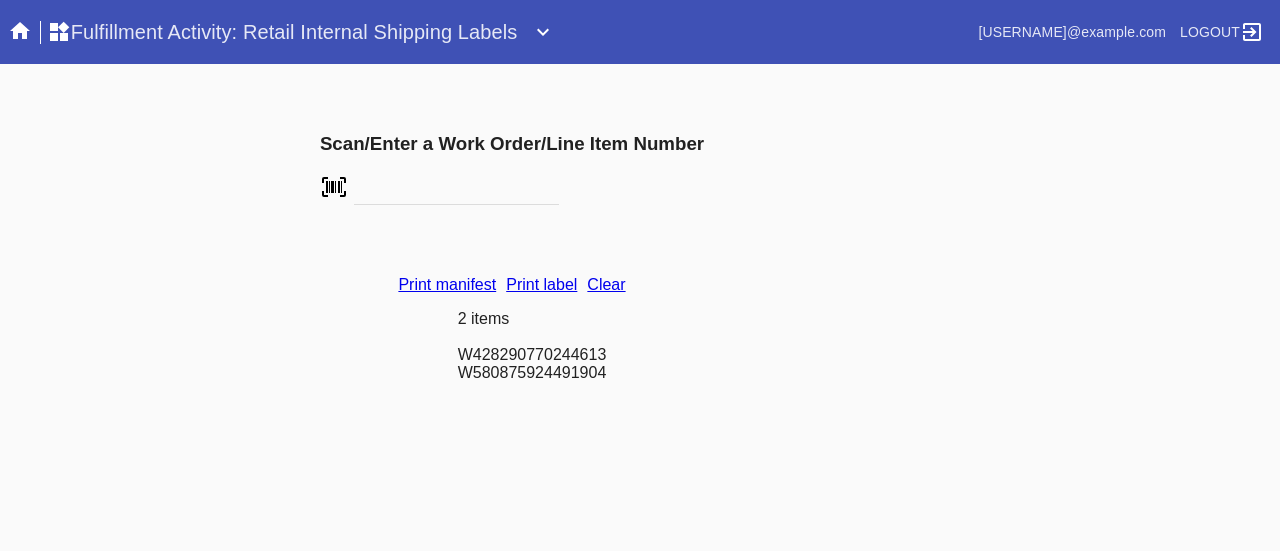 click on "Clear" at bounding box center [606, 284] 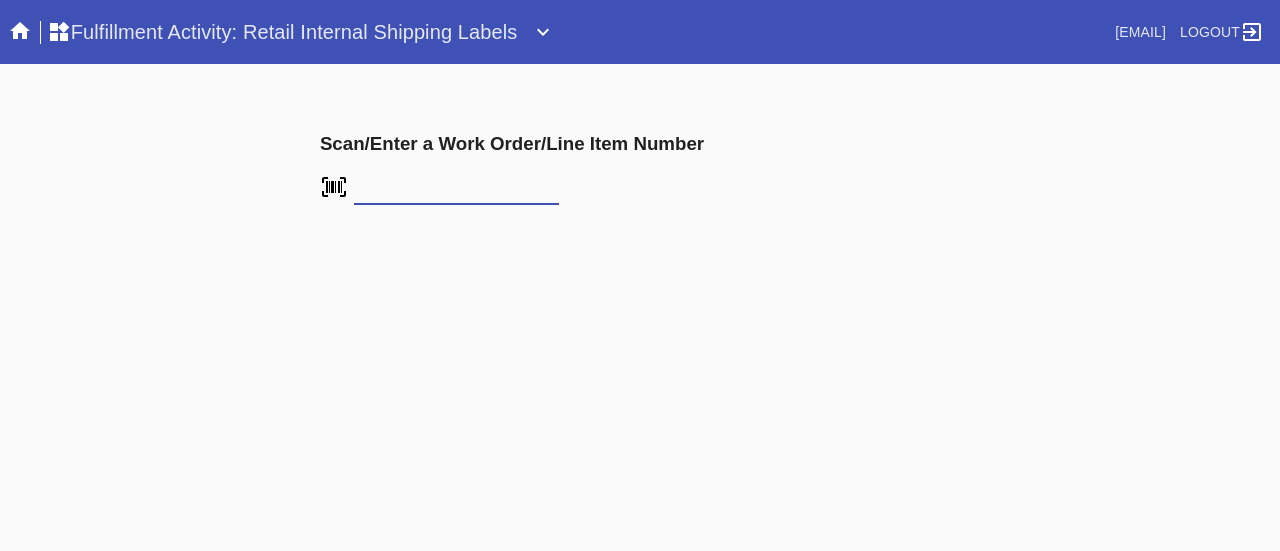 scroll, scrollTop: 0, scrollLeft: 0, axis: both 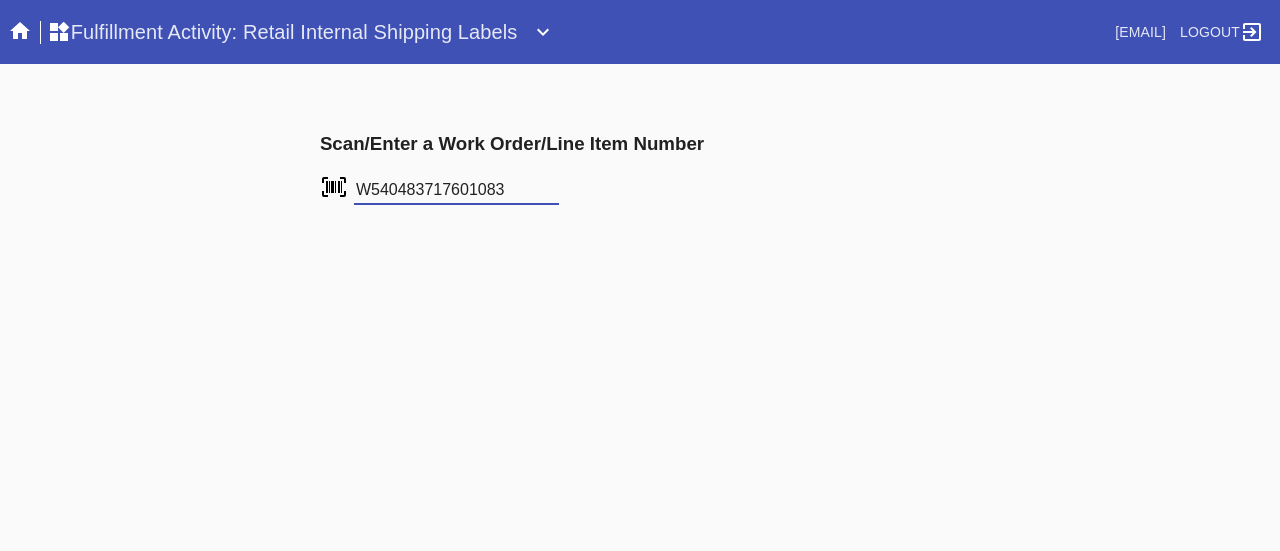 type on "W540483717601083" 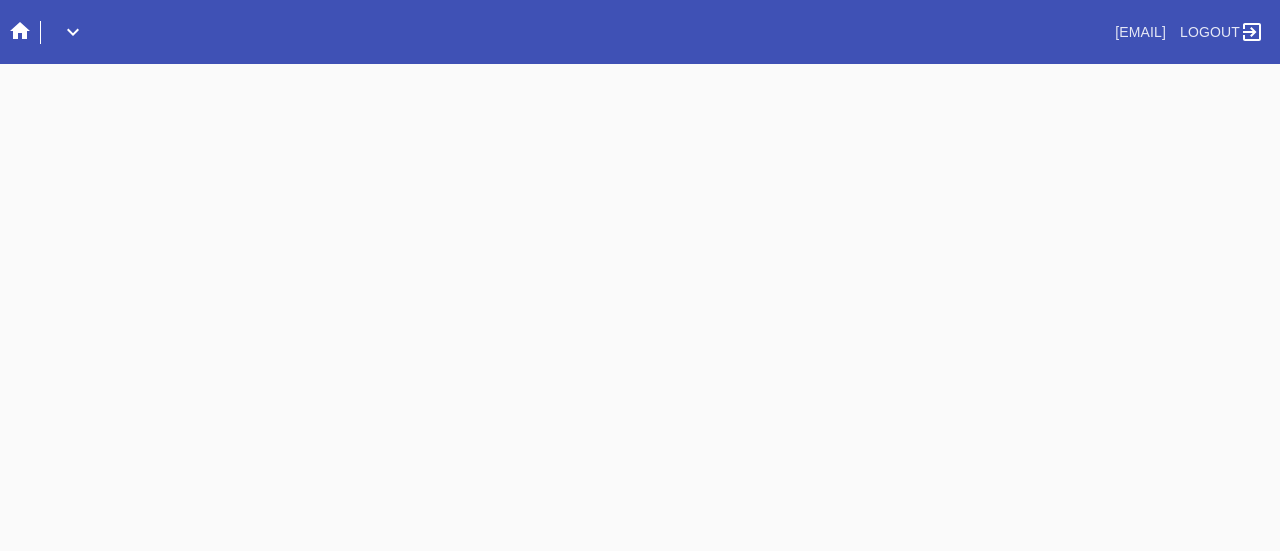scroll, scrollTop: 0, scrollLeft: 0, axis: both 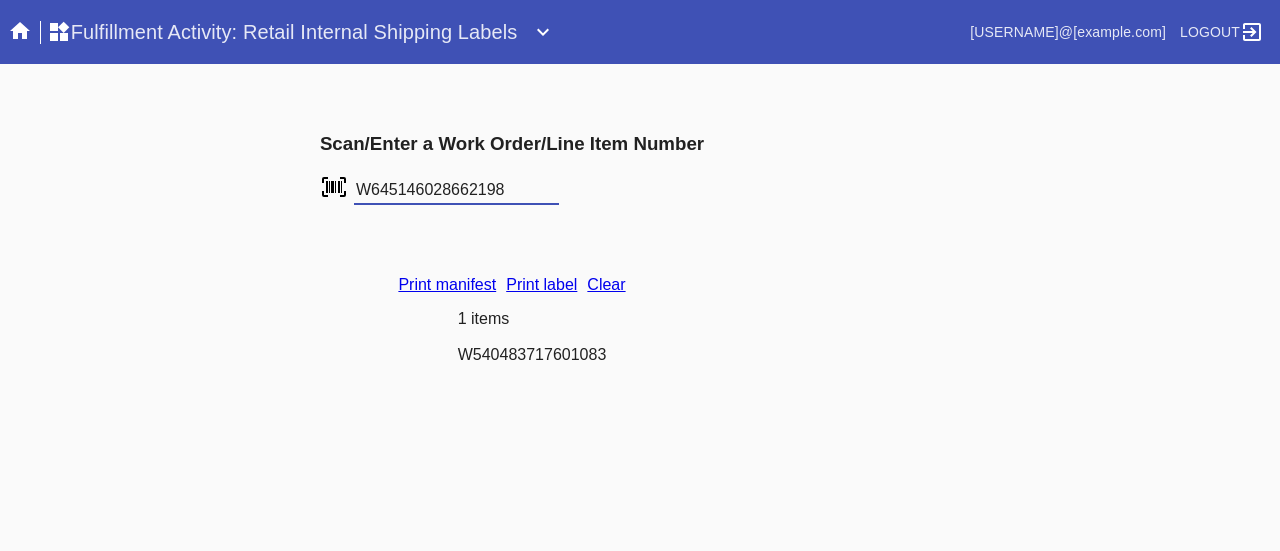 type on "W645146028662198" 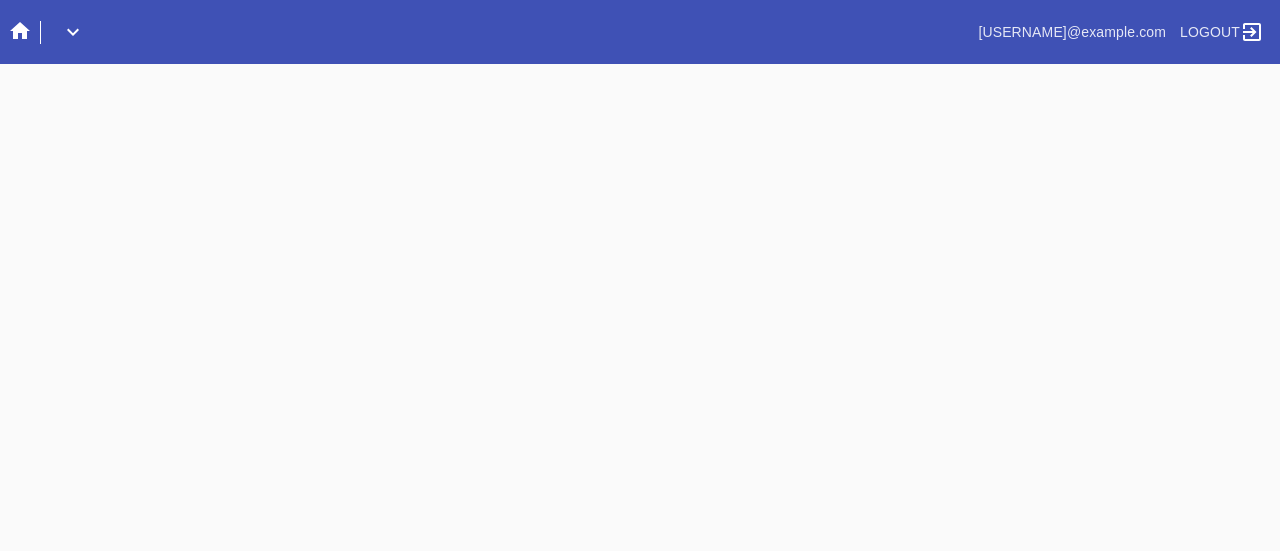 scroll, scrollTop: 0, scrollLeft: 0, axis: both 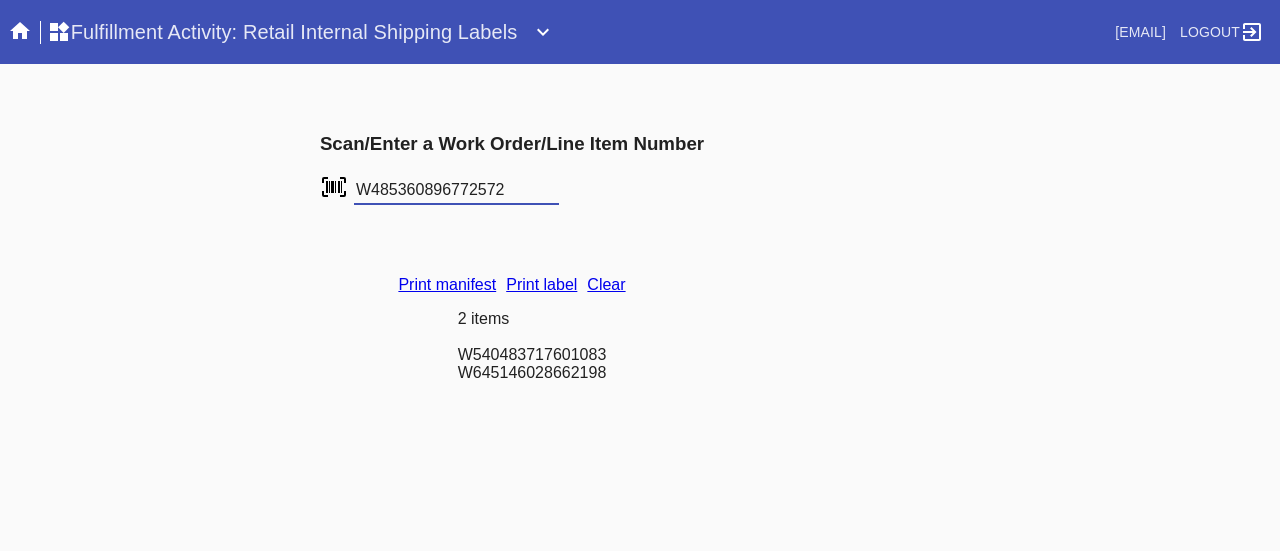 type on "W485360896772572" 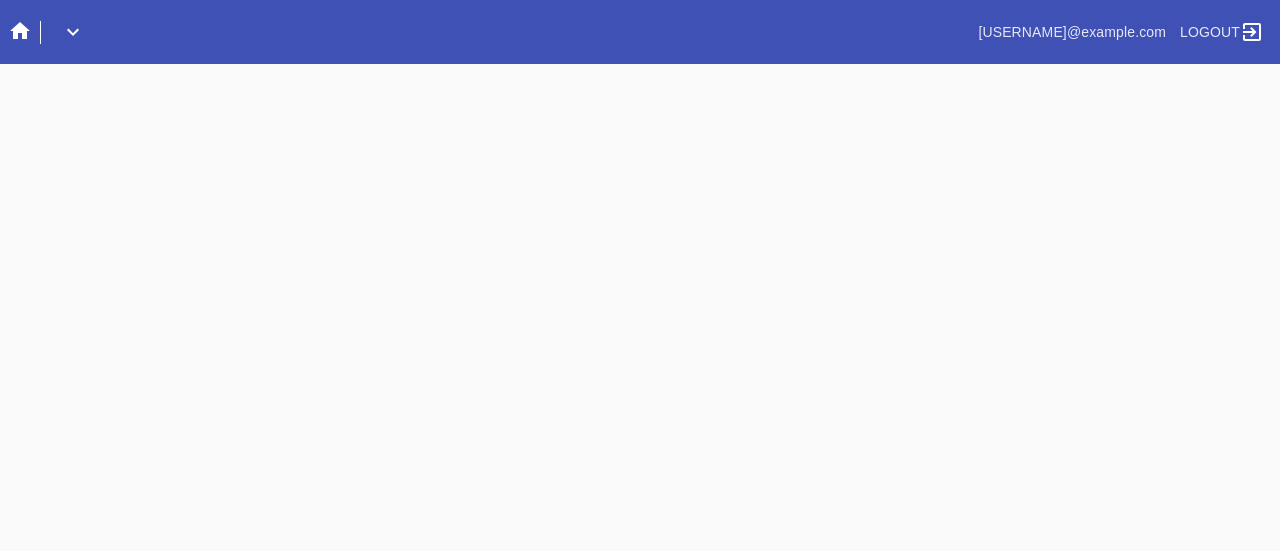 scroll, scrollTop: 0, scrollLeft: 0, axis: both 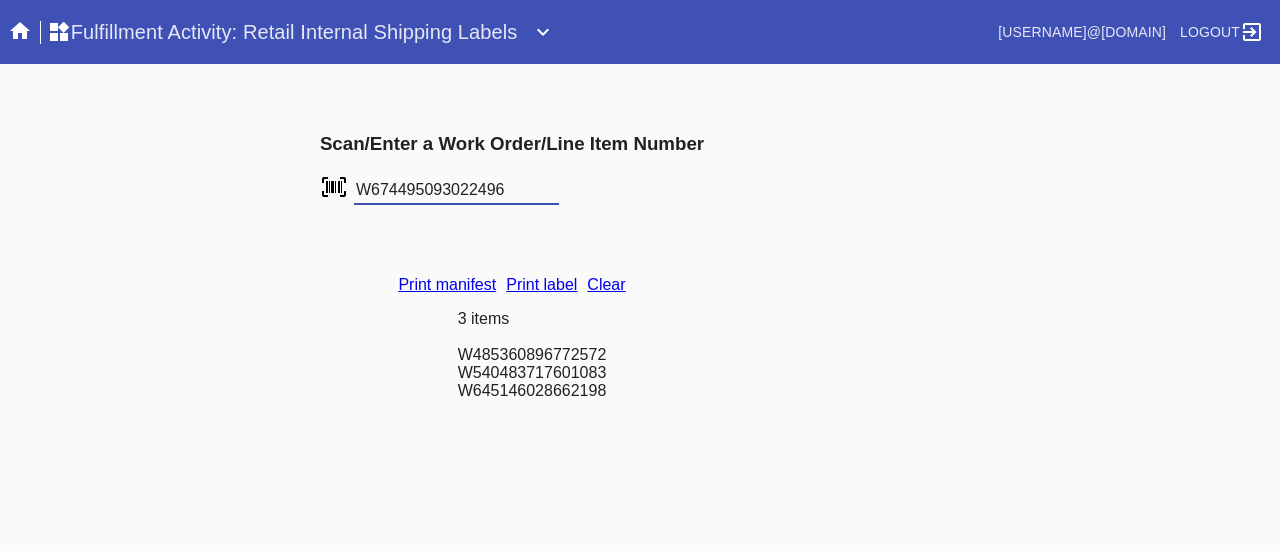 type on "W674495093022496" 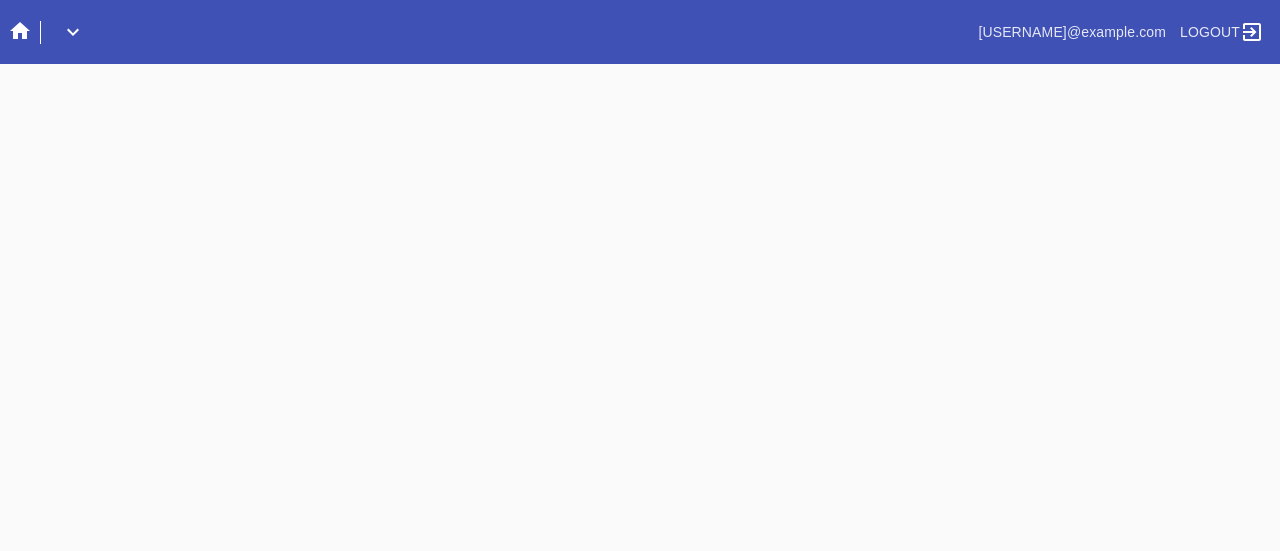 scroll, scrollTop: 0, scrollLeft: 0, axis: both 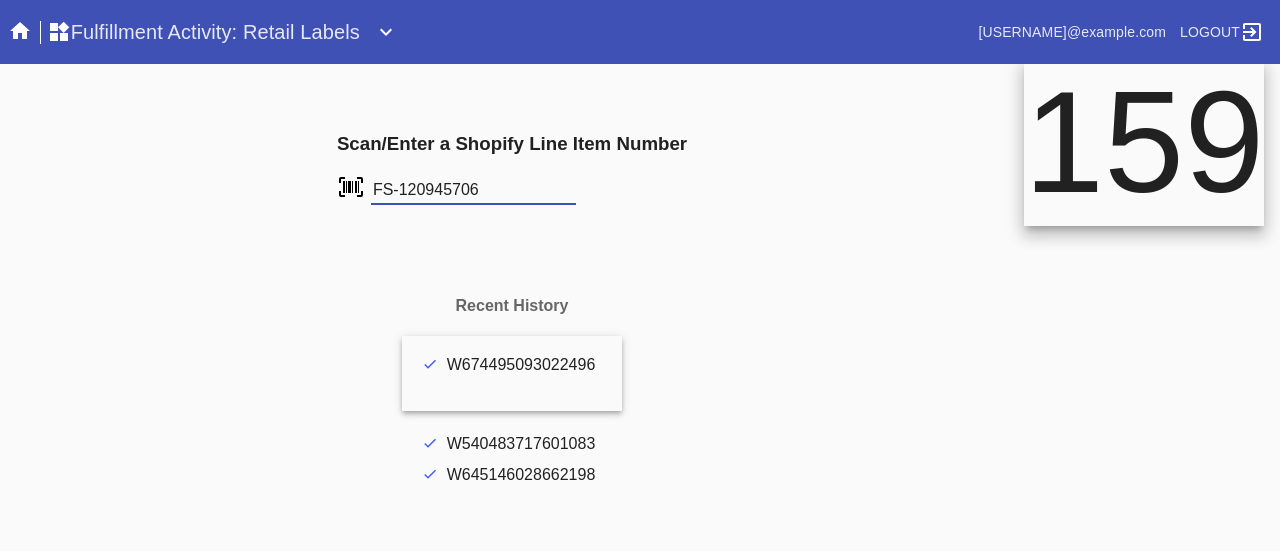 type on "FS-120945706" 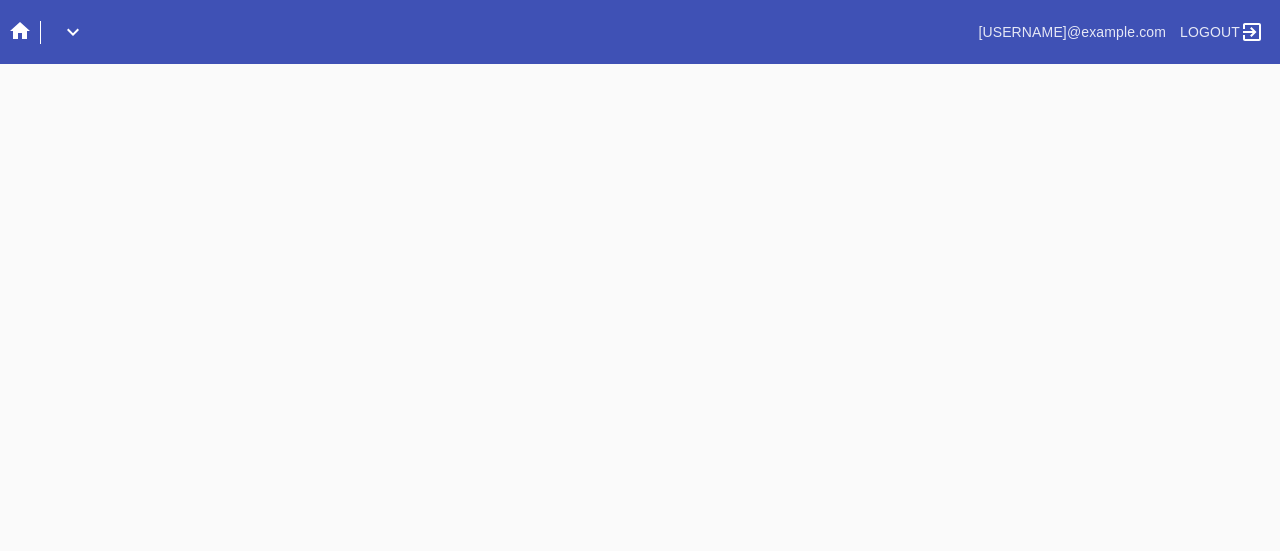 scroll, scrollTop: 0, scrollLeft: 0, axis: both 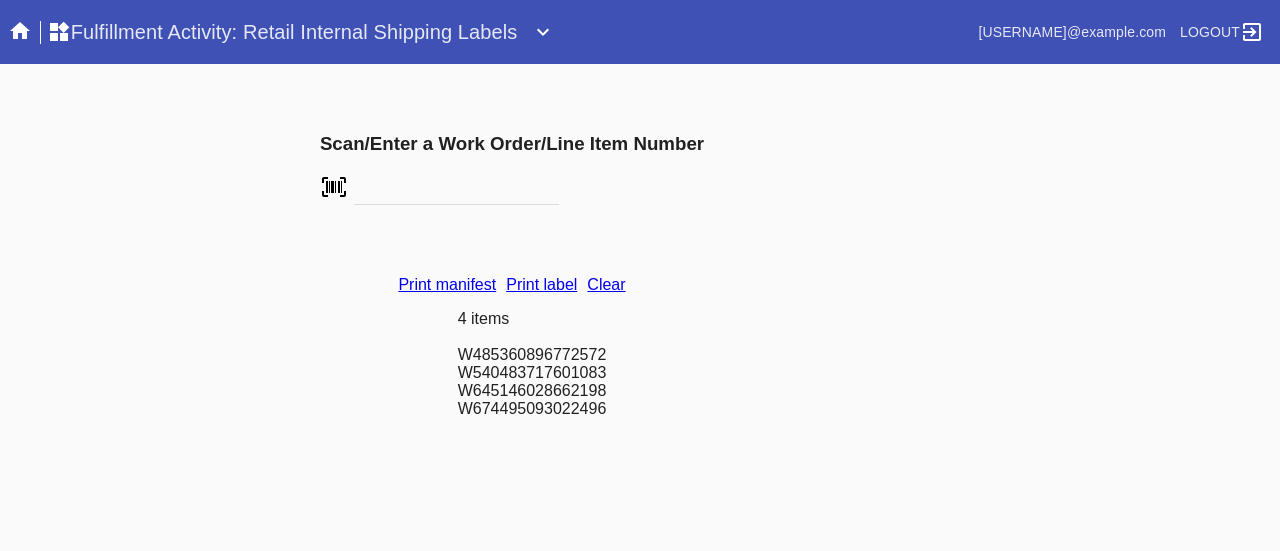 click on "Clear" at bounding box center (606, 284) 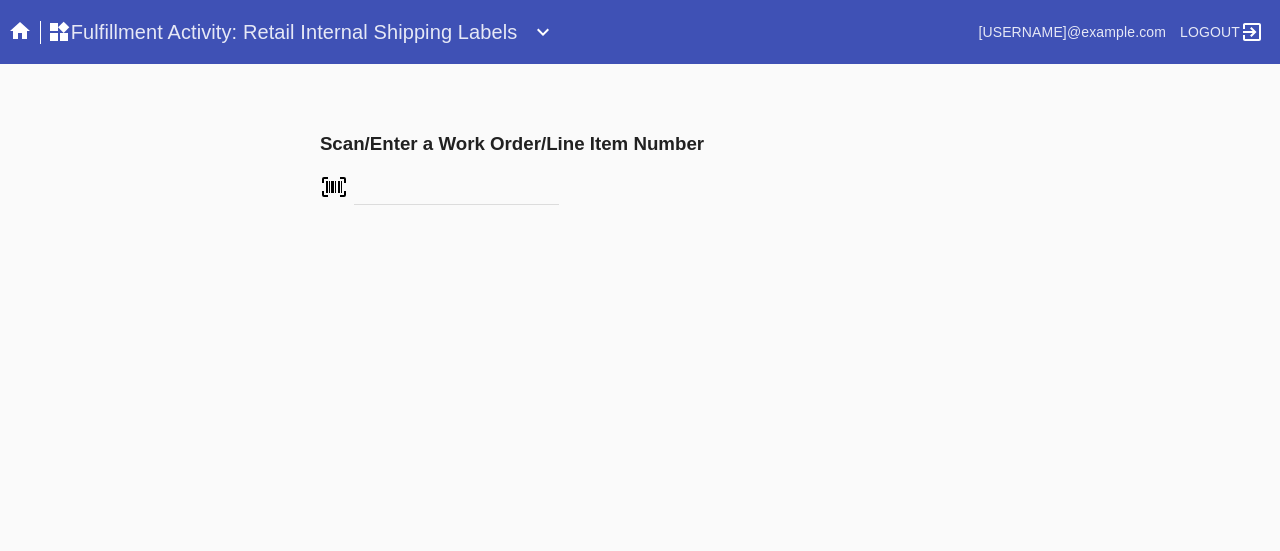 scroll, scrollTop: 0, scrollLeft: 0, axis: both 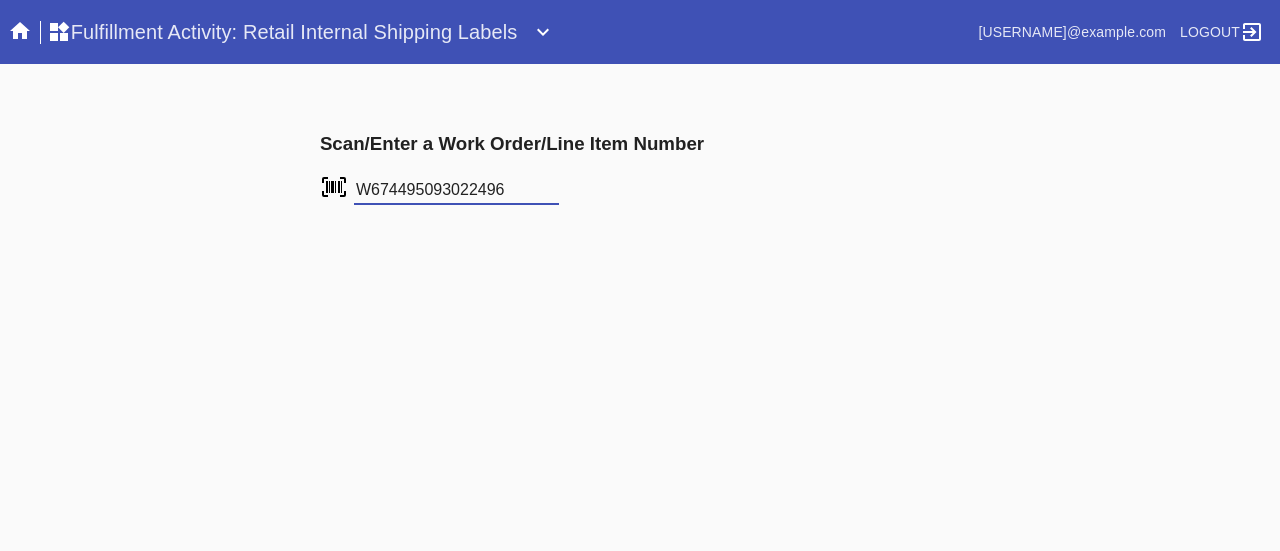 type on "W674495093022496" 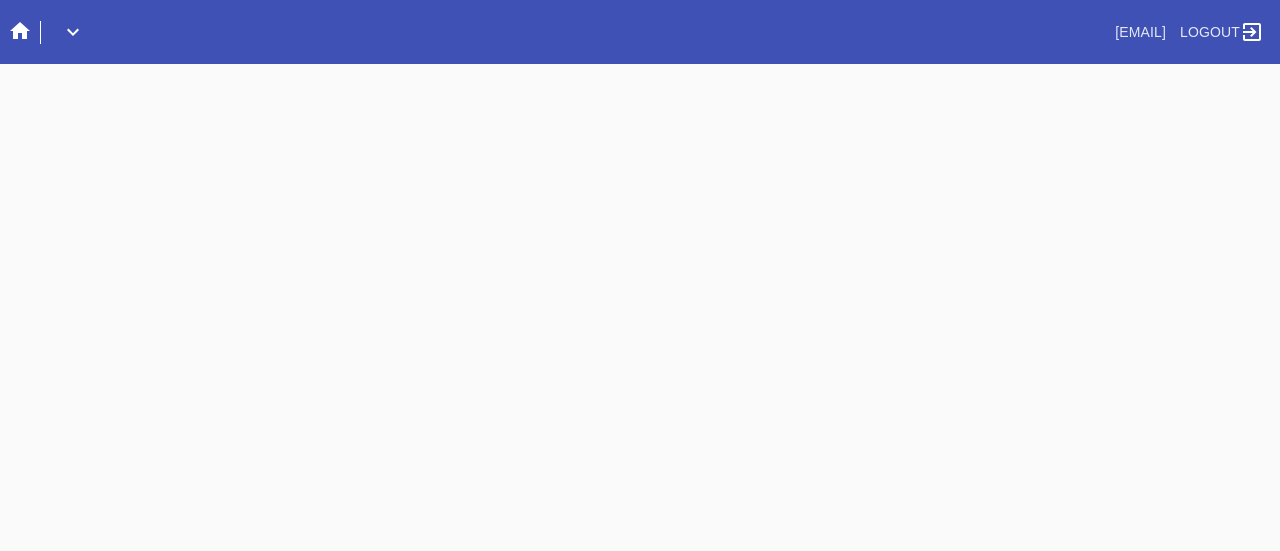 scroll, scrollTop: 0, scrollLeft: 0, axis: both 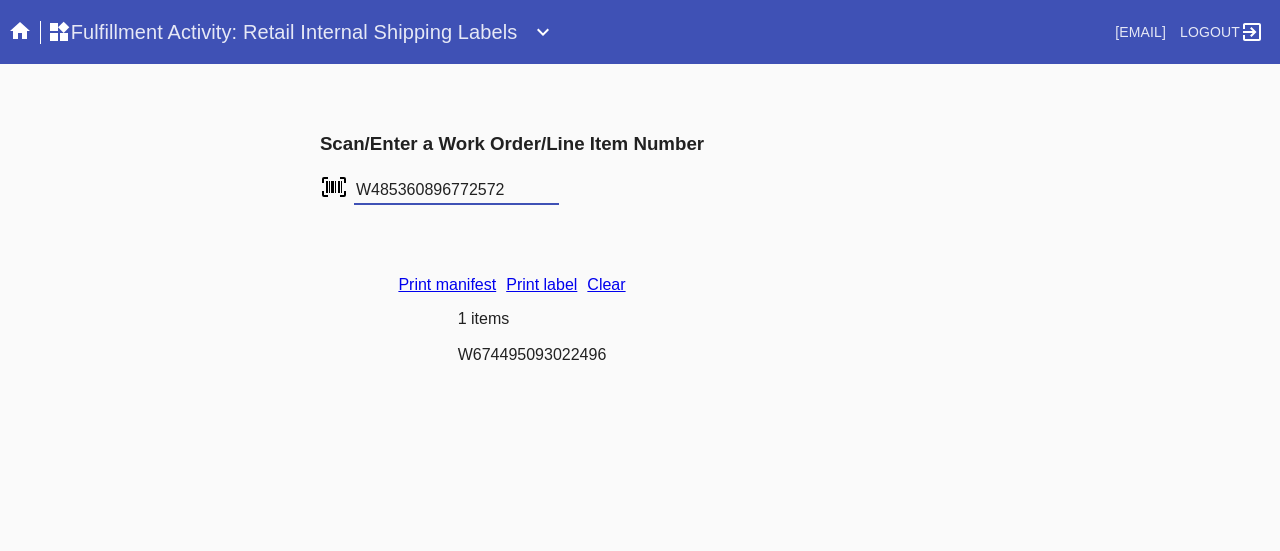 type on "W485360896772572" 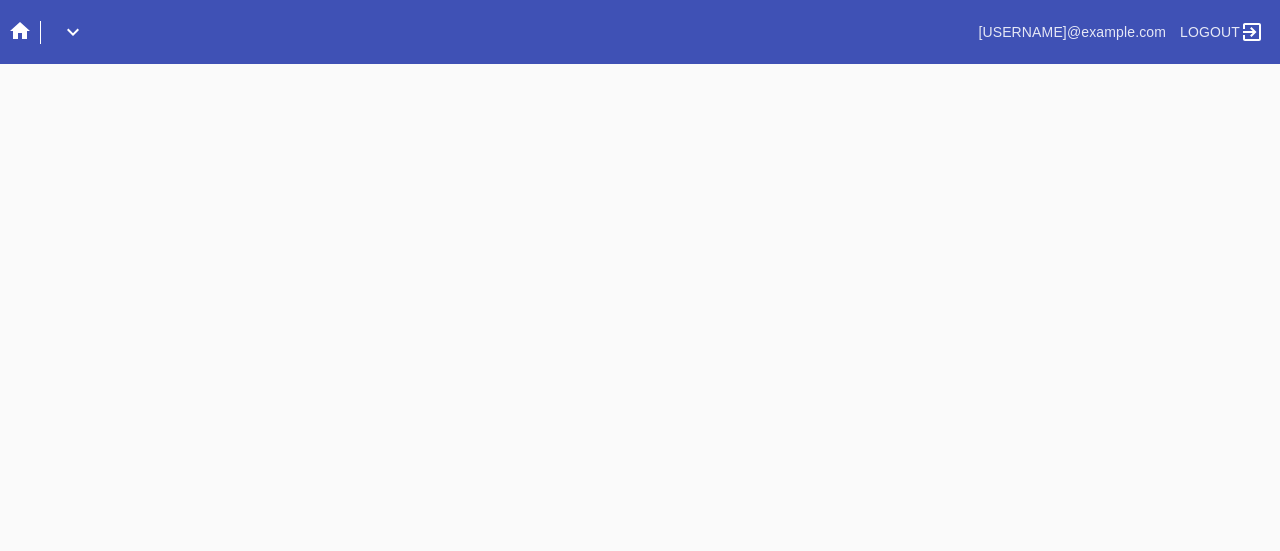 scroll, scrollTop: 0, scrollLeft: 0, axis: both 